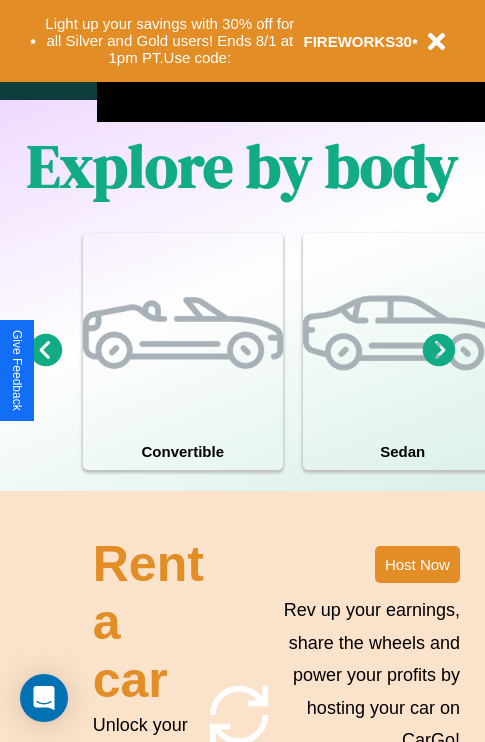 scroll, scrollTop: 1558, scrollLeft: 0, axis: vertical 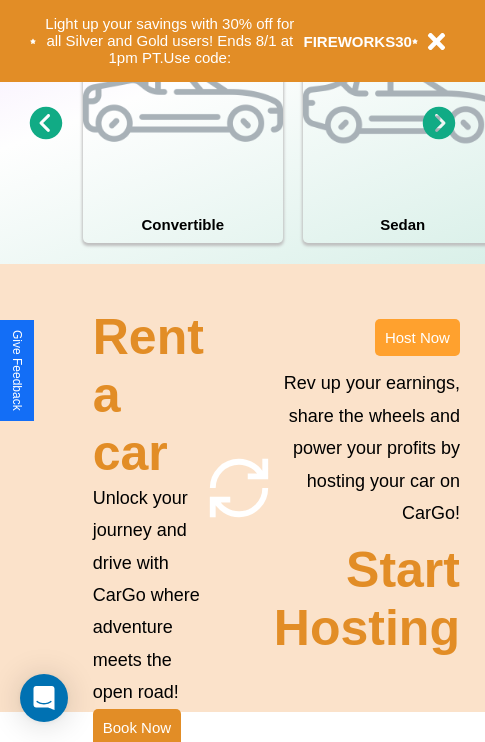 click on "Host Now" at bounding box center (417, 337) 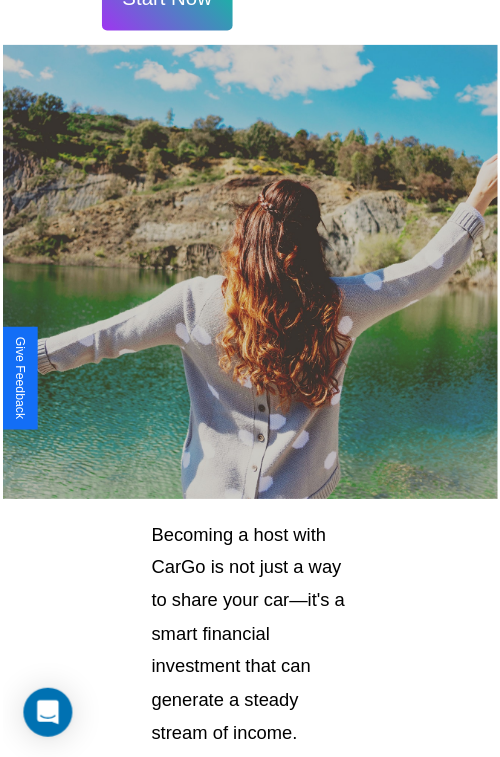 scroll, scrollTop: 1417, scrollLeft: 0, axis: vertical 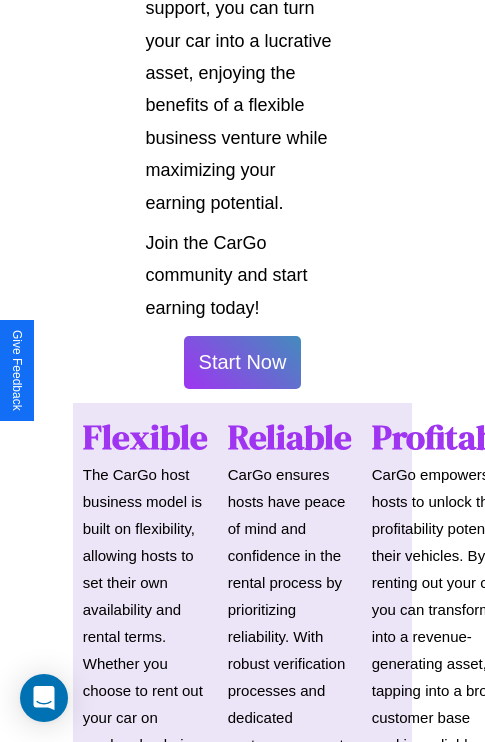 click on "Start Now" at bounding box center (243, 362) 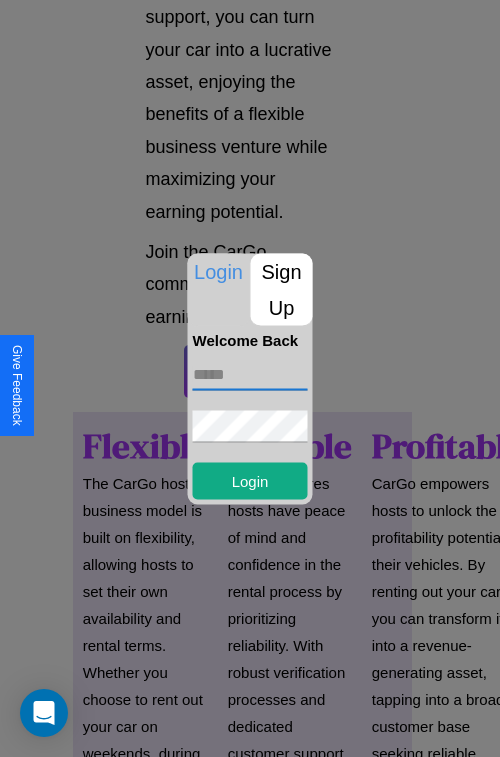 click at bounding box center [250, 374] 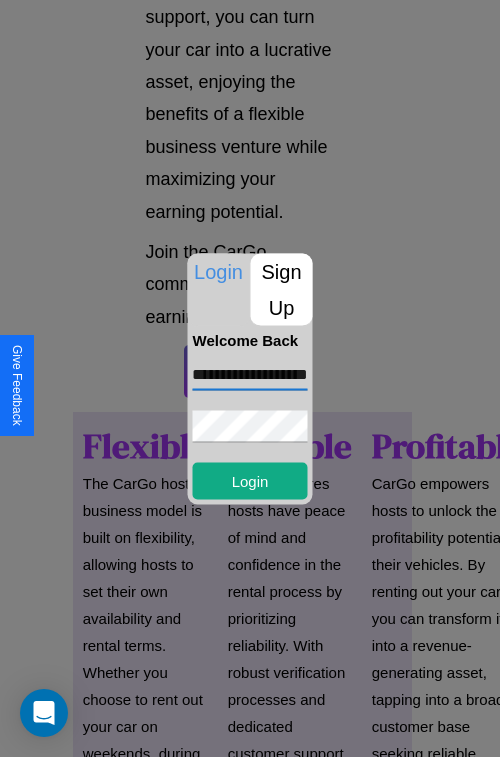 scroll, scrollTop: 0, scrollLeft: 35, axis: horizontal 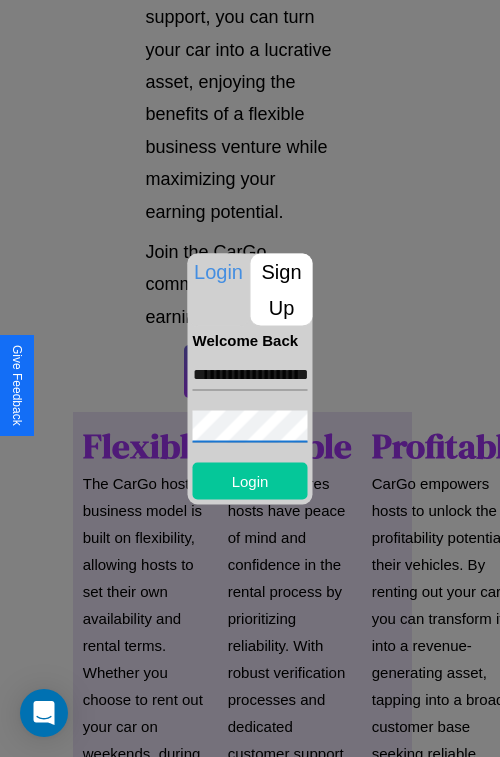 click on "Login" at bounding box center (250, 480) 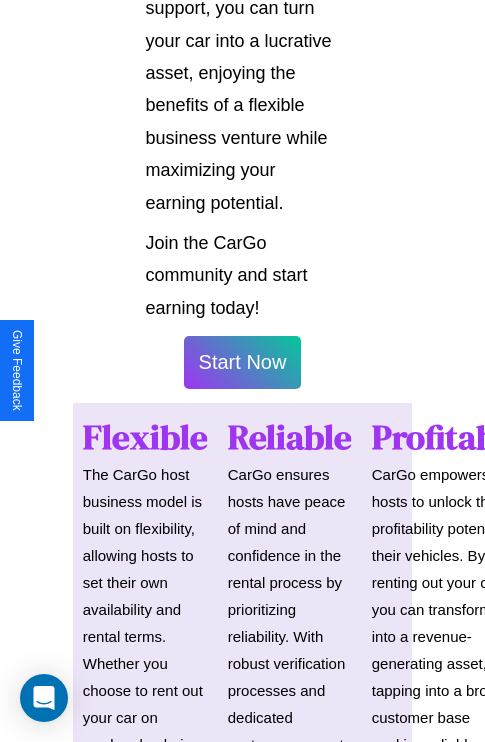 scroll, scrollTop: 1419, scrollLeft: 0, axis: vertical 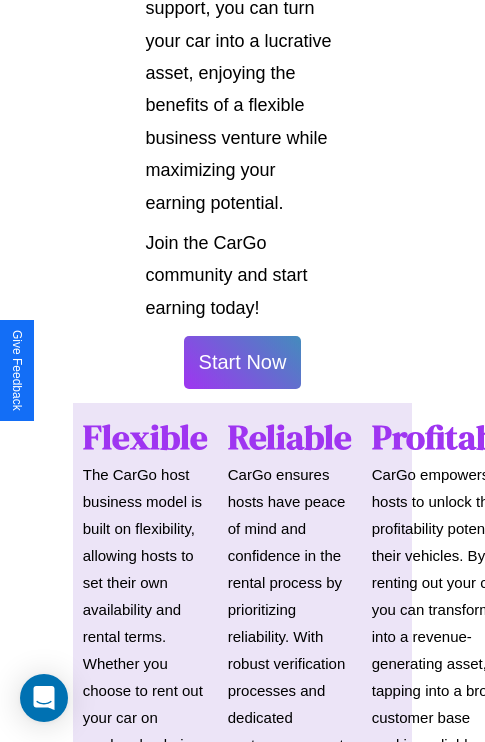 click on "Start Now" at bounding box center [243, 362] 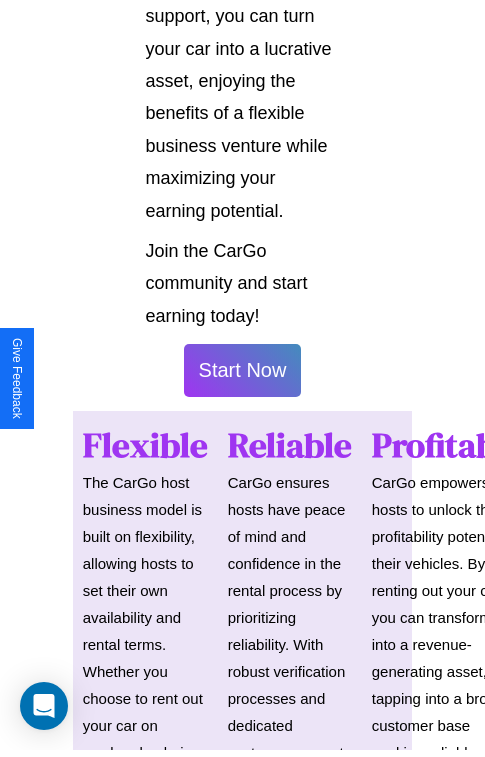 scroll, scrollTop: 0, scrollLeft: 0, axis: both 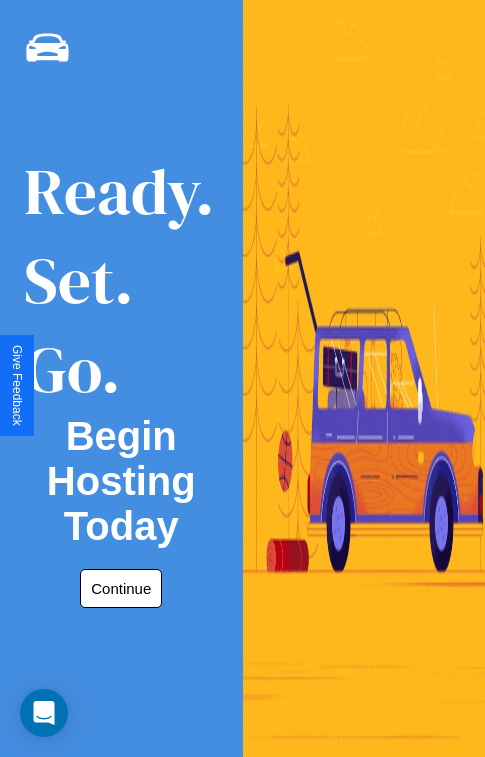 click on "Continue" at bounding box center [121, 588] 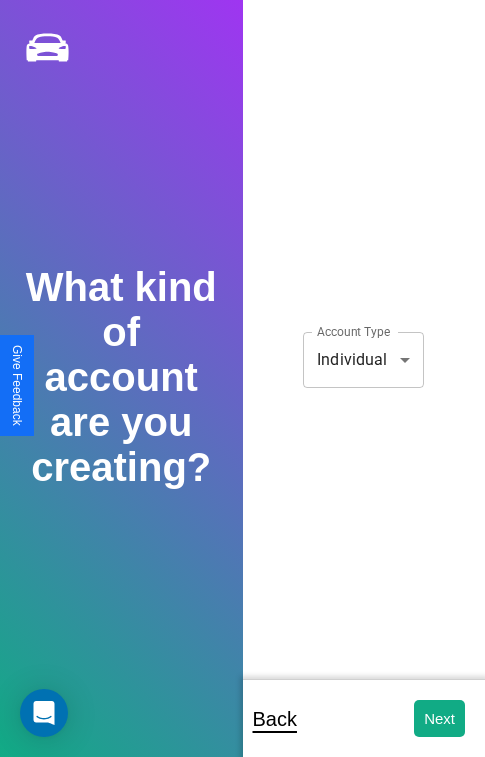 click on "**********" at bounding box center (242, 392) 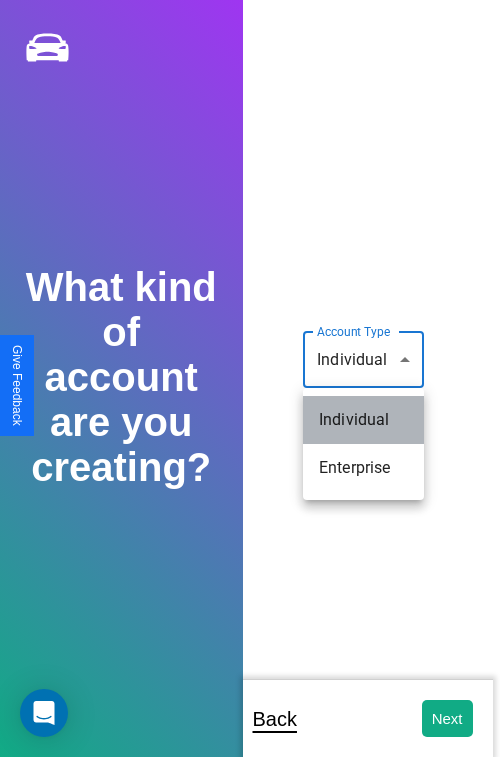 click on "Individual" at bounding box center [363, 420] 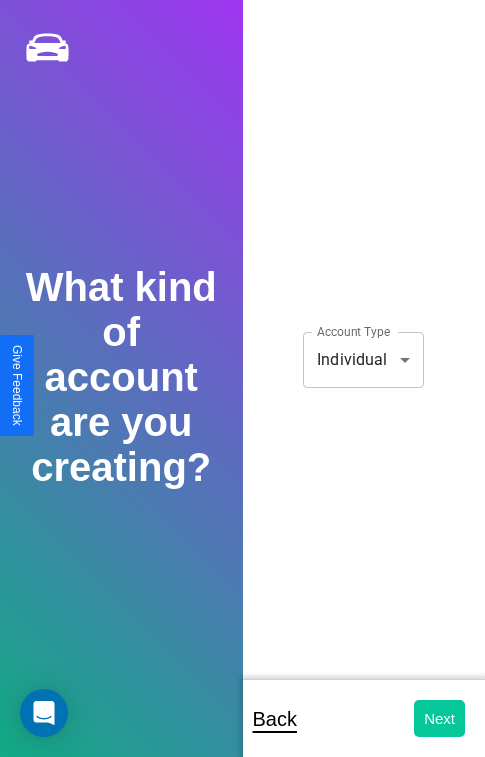 click on "Next" at bounding box center [439, 718] 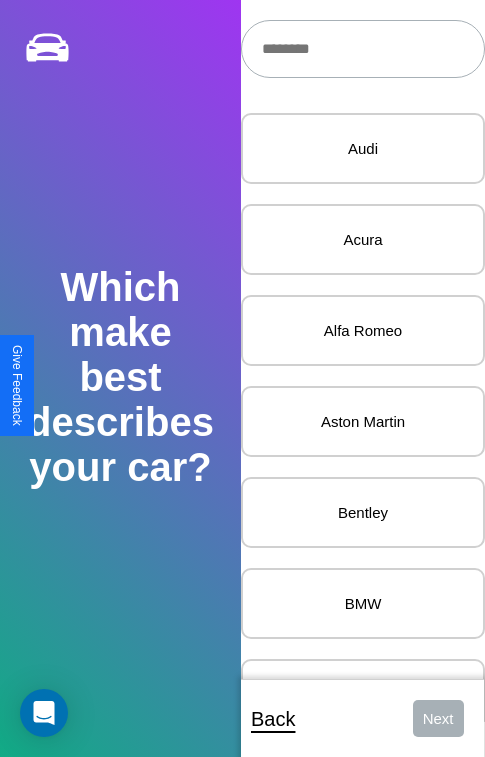 scroll, scrollTop: 27, scrollLeft: 0, axis: vertical 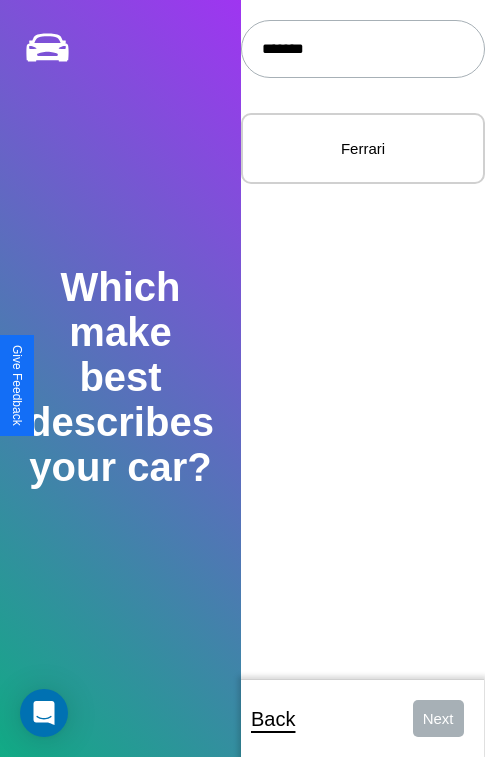 type on "*******" 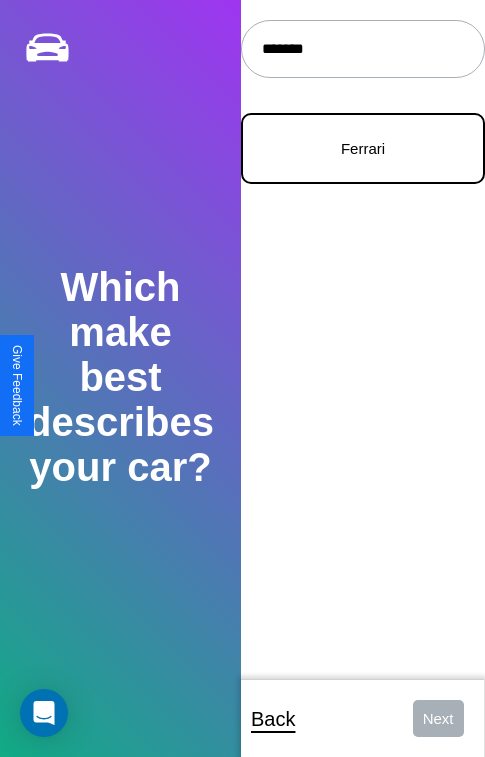 click on "Ferrari" at bounding box center [363, 148] 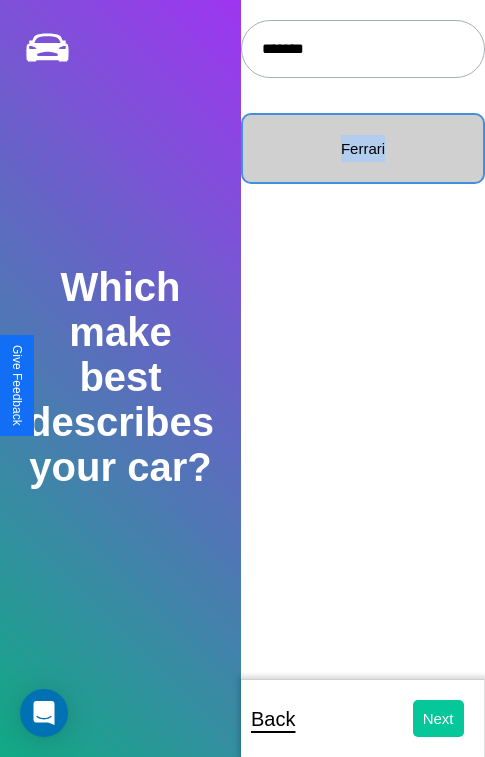 click on "Next" at bounding box center [438, 718] 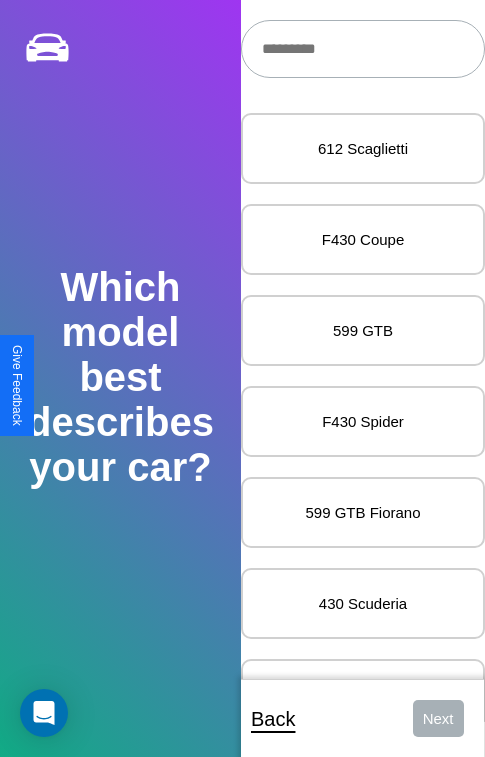 scroll, scrollTop: 27, scrollLeft: 0, axis: vertical 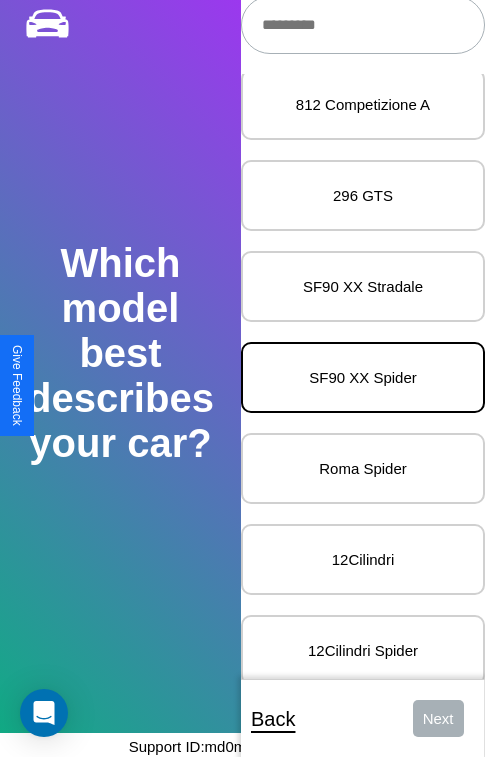 click on "SF90 XX Spider" at bounding box center (363, 377) 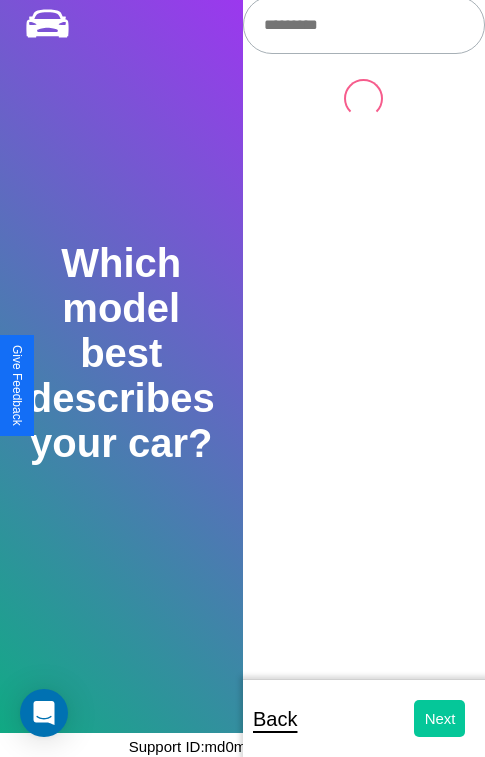 scroll, scrollTop: 0, scrollLeft: 0, axis: both 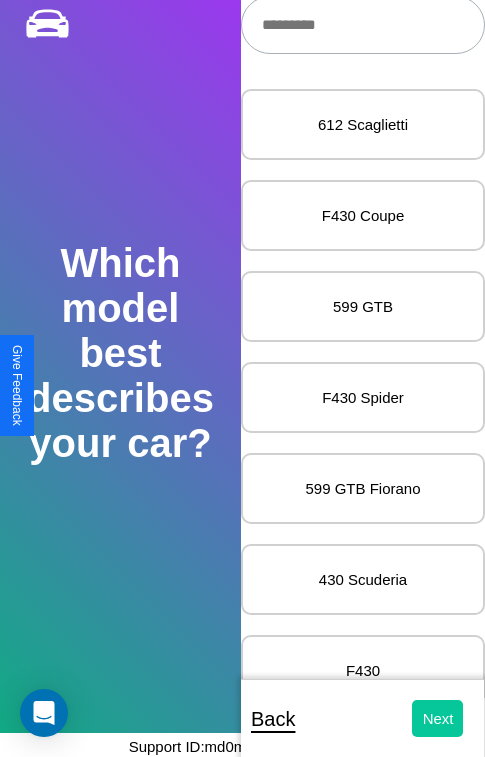click on "Next" at bounding box center (438, 718) 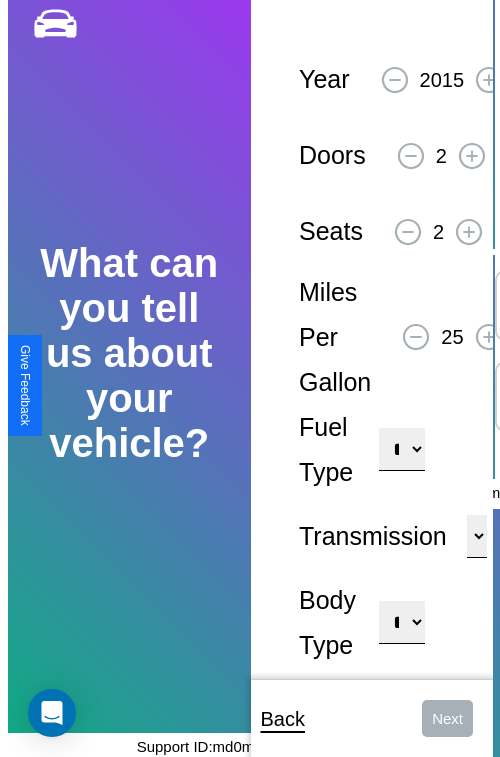 scroll, scrollTop: 0, scrollLeft: 0, axis: both 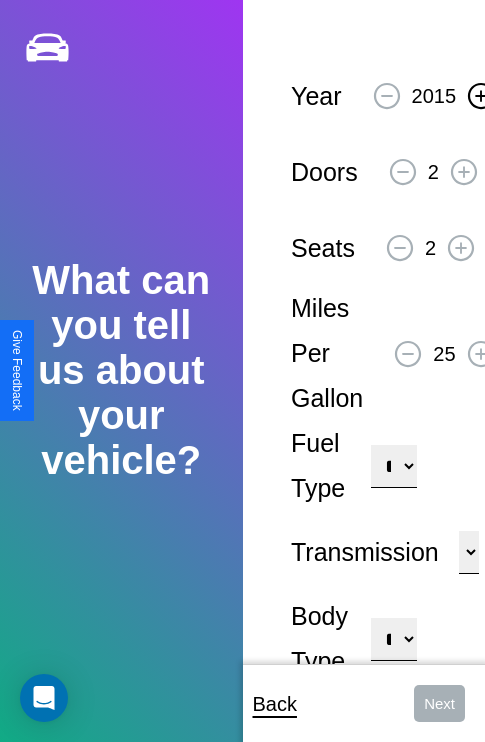 click 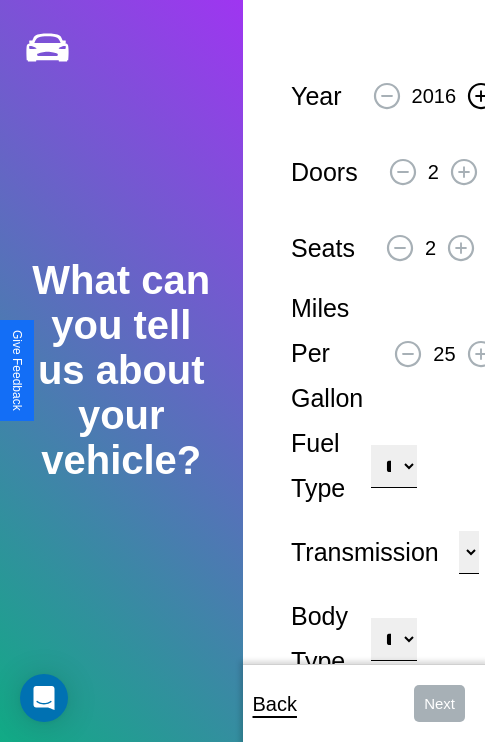 click 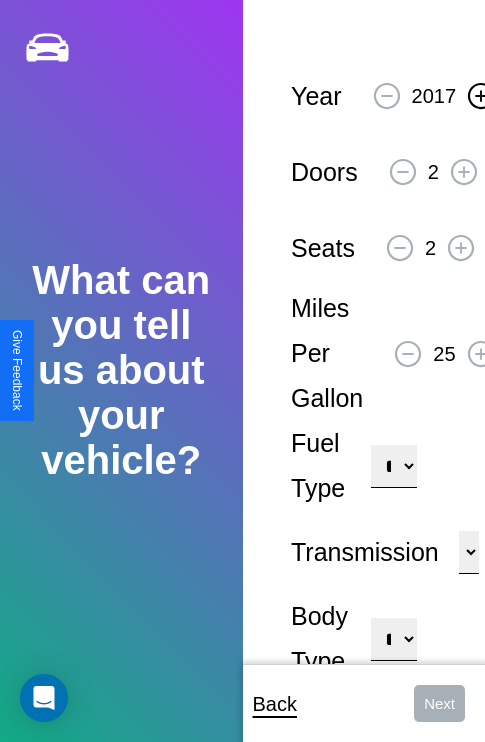 click 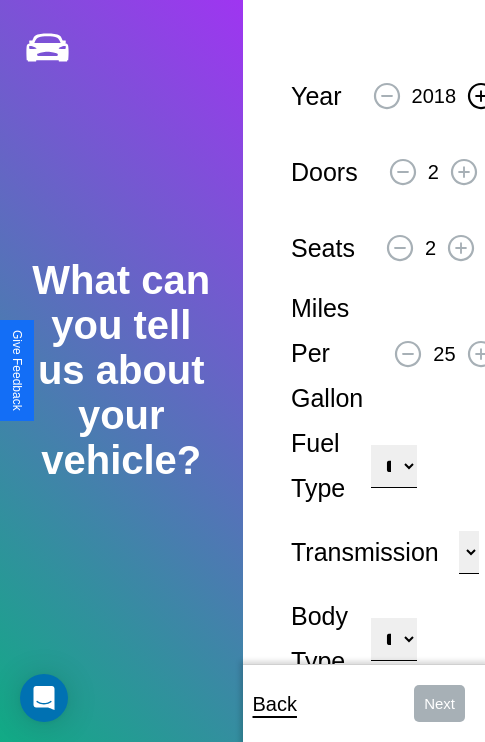 click 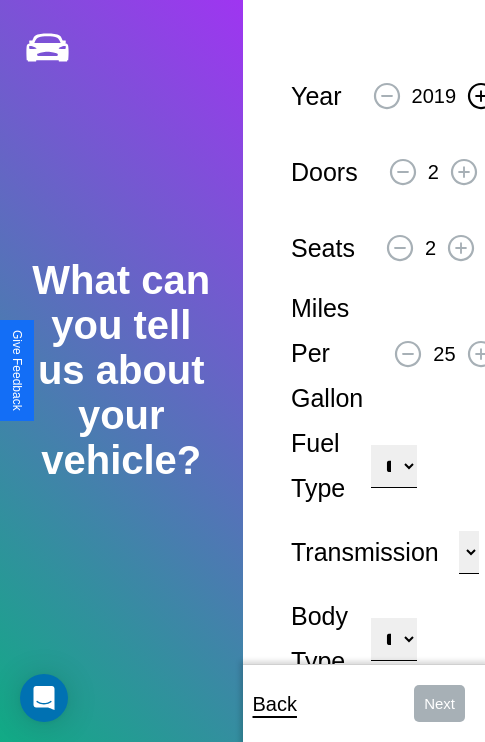 click 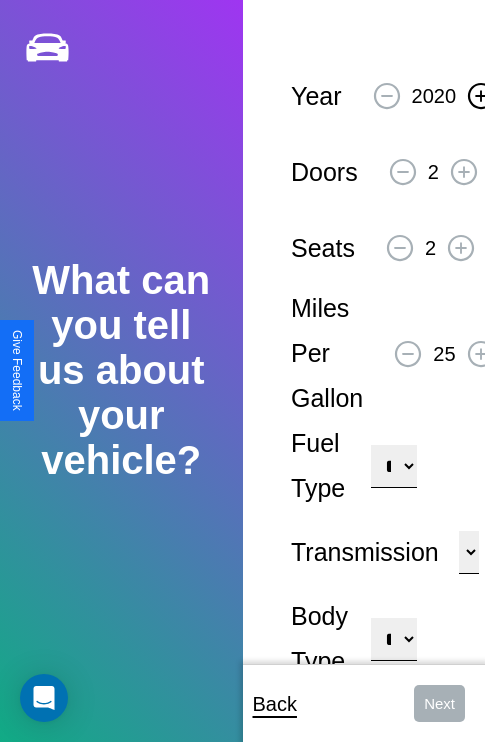 click 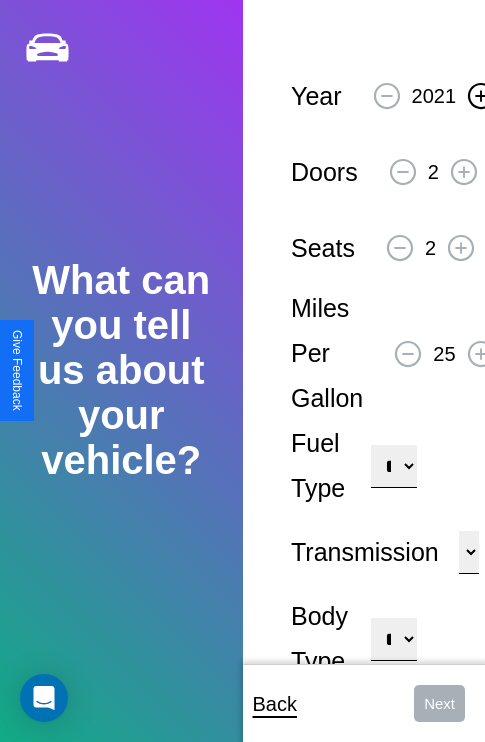 click 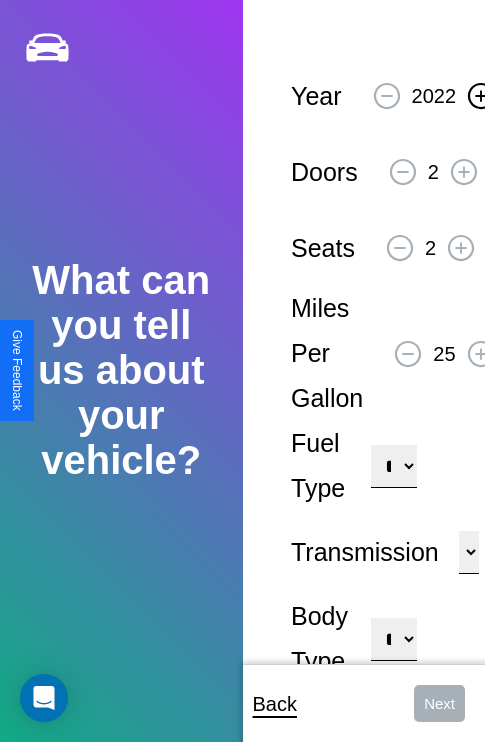 click 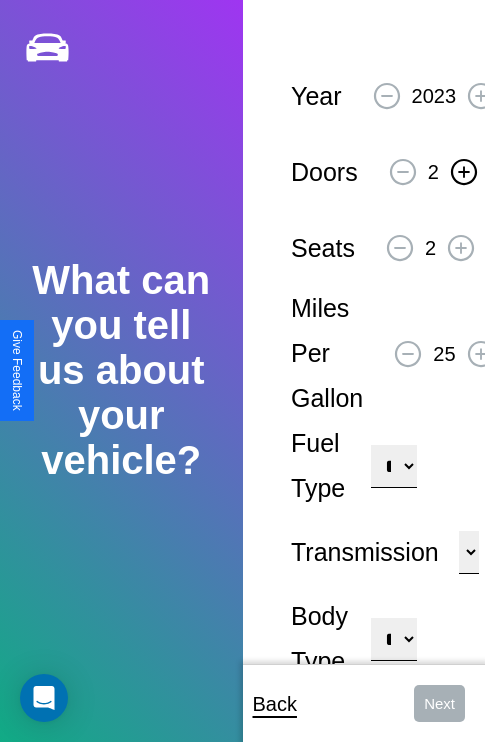 click 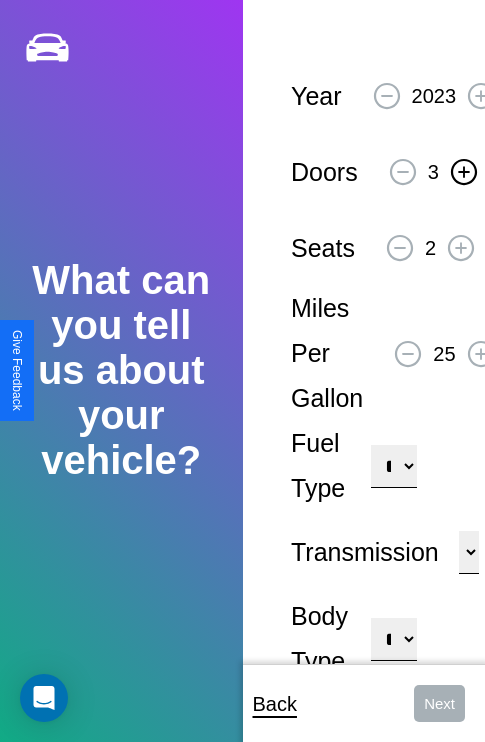 click 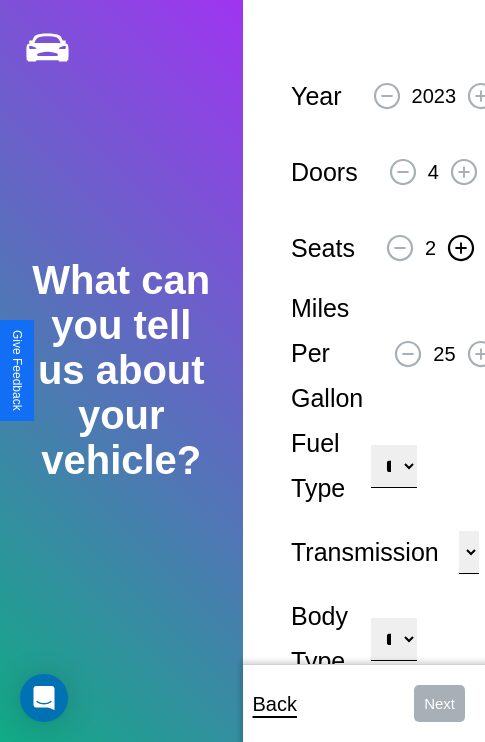 click 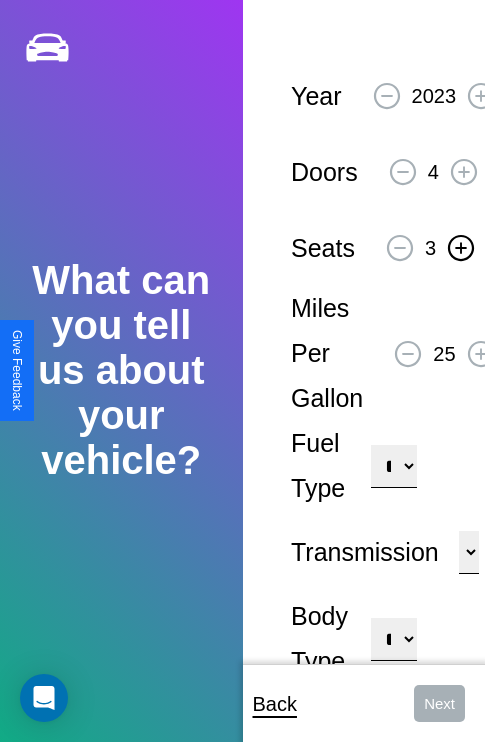 click 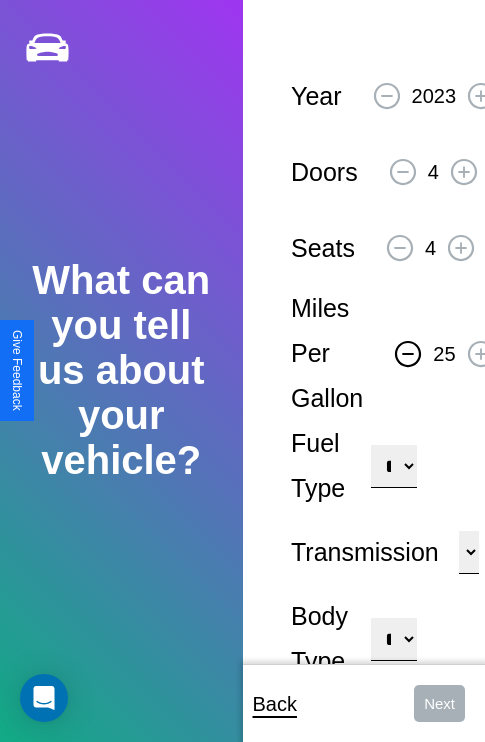 click 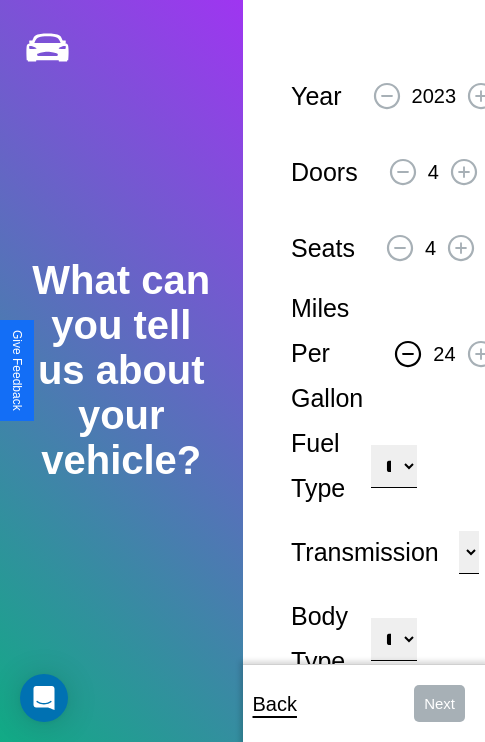 click 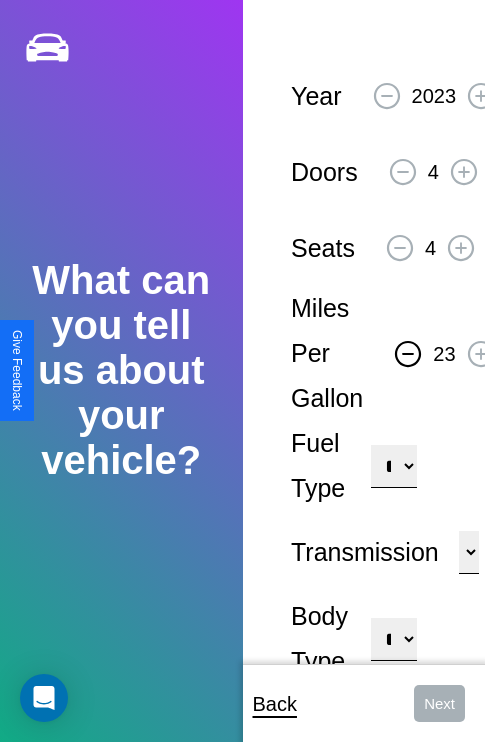click 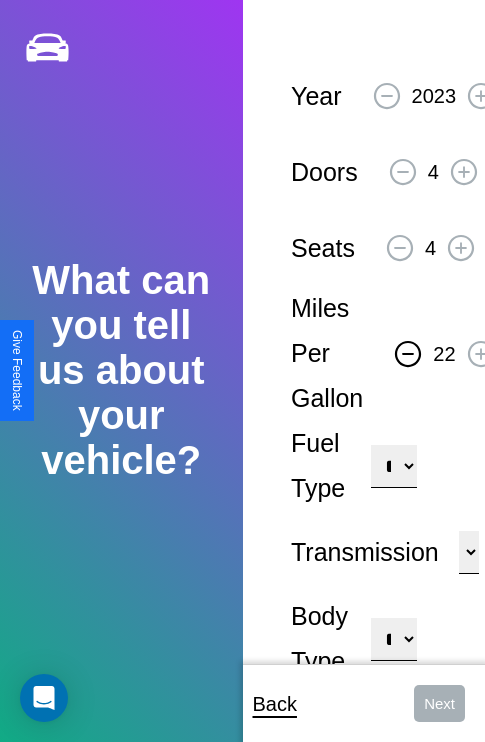 click 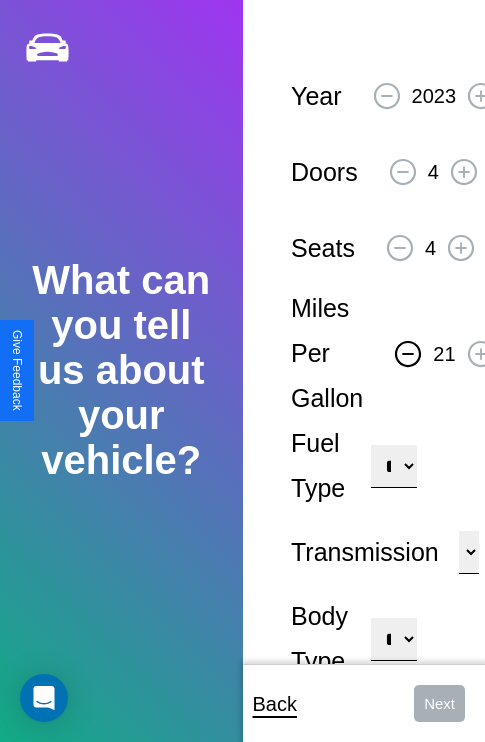 click 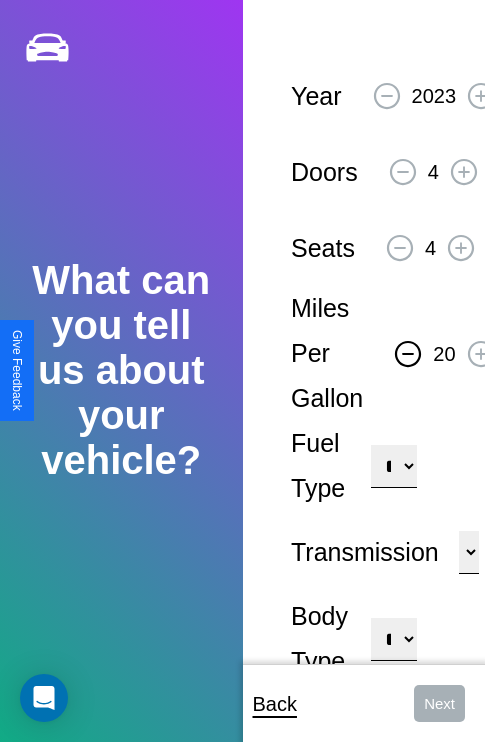 click 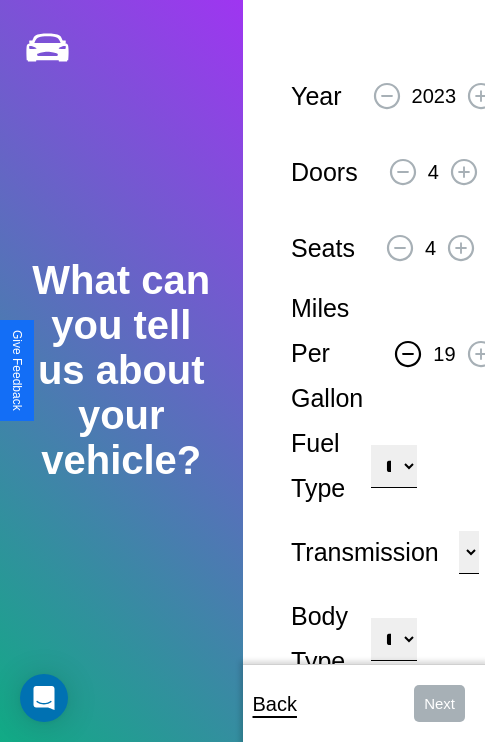 click 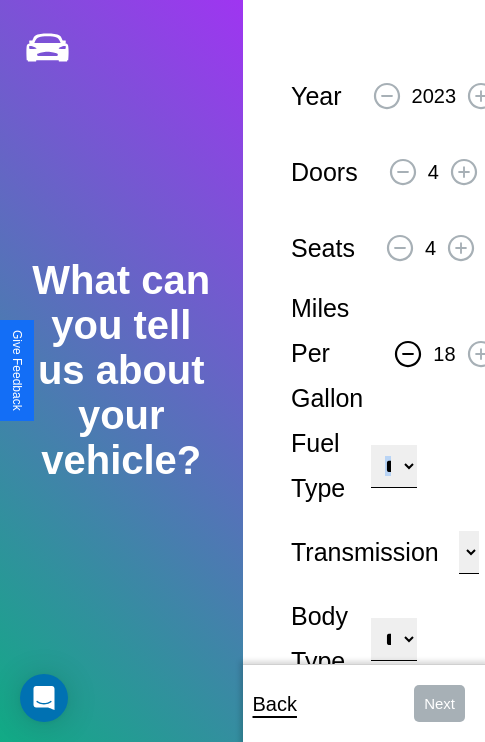 click on "**********" at bounding box center (393, 466) 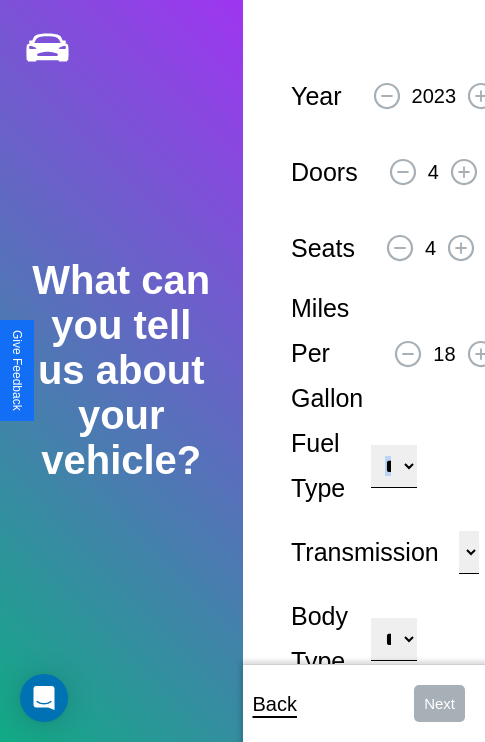 select on "***" 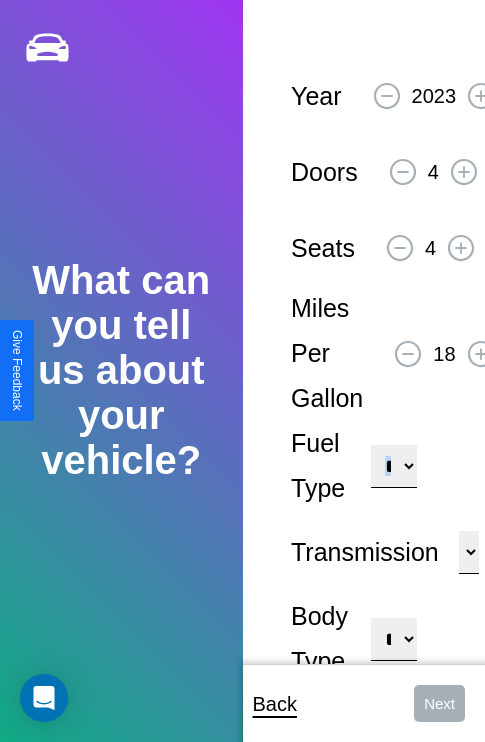 click on "****** ********* ******" at bounding box center (469, 552) 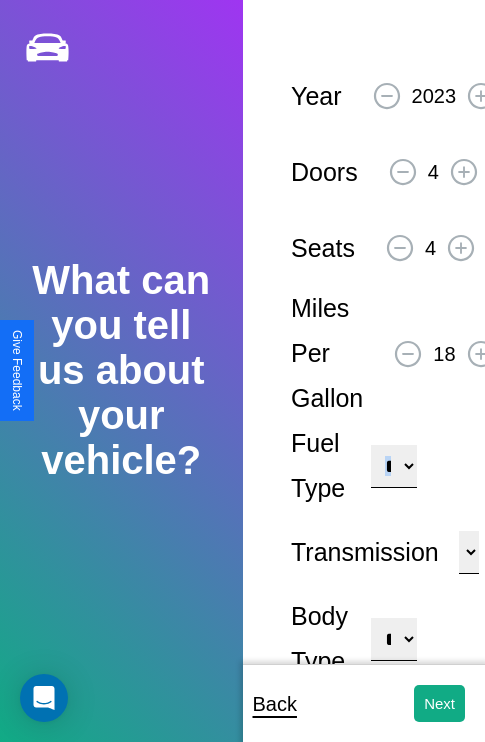 click on "**********" at bounding box center [393, 639] 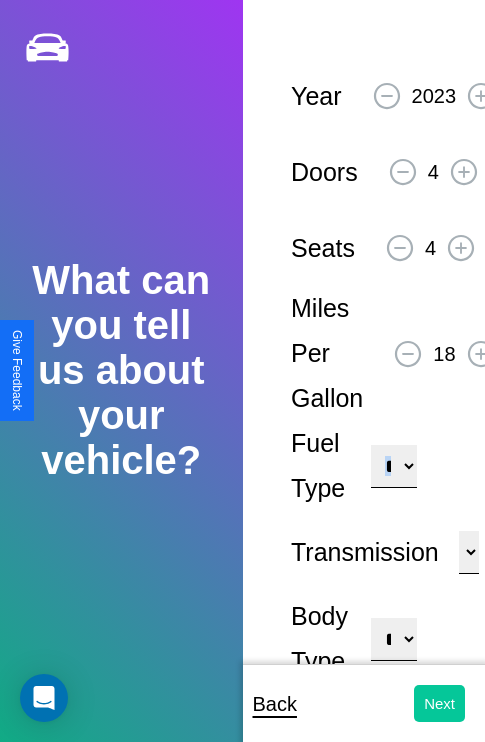 click on "Next" at bounding box center [439, 703] 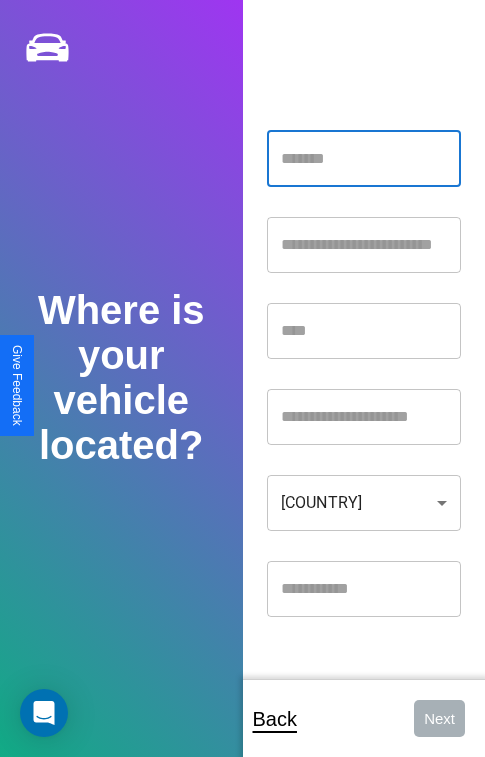 click at bounding box center [364, 159] 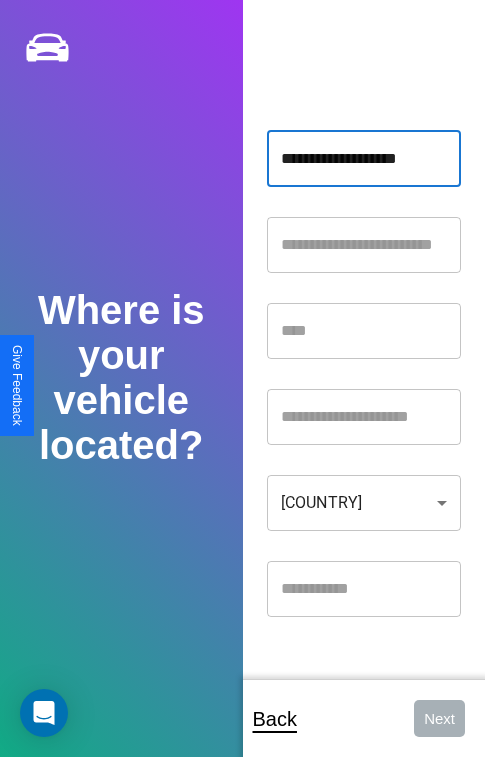 type on "**********" 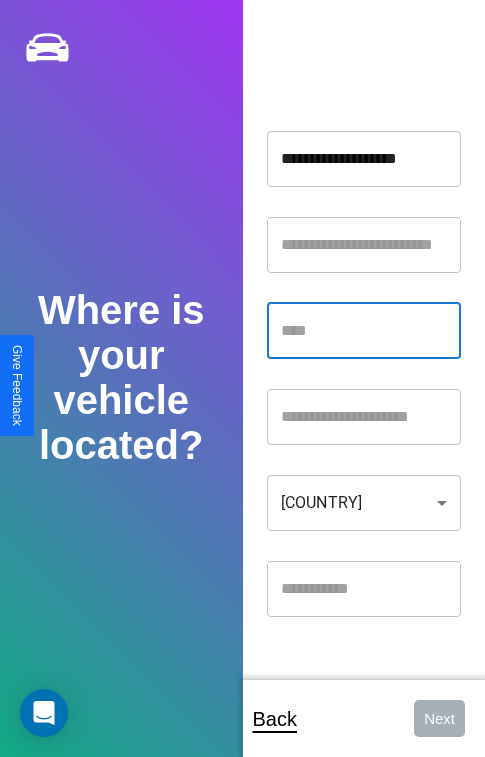 click at bounding box center (364, 331) 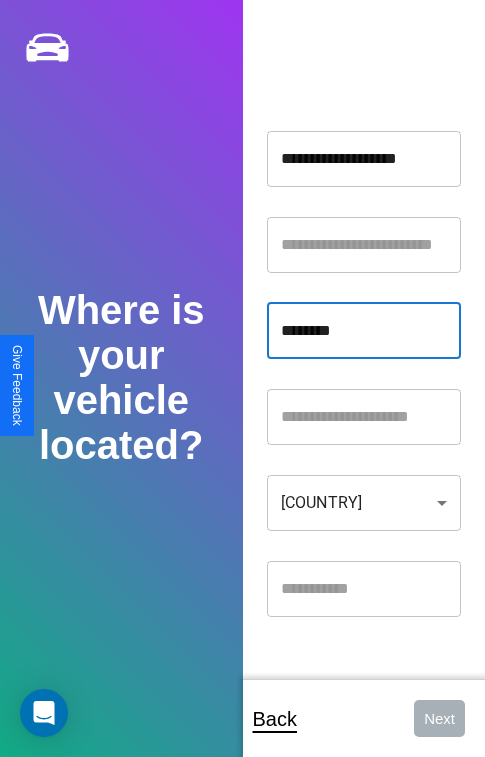 type on "********" 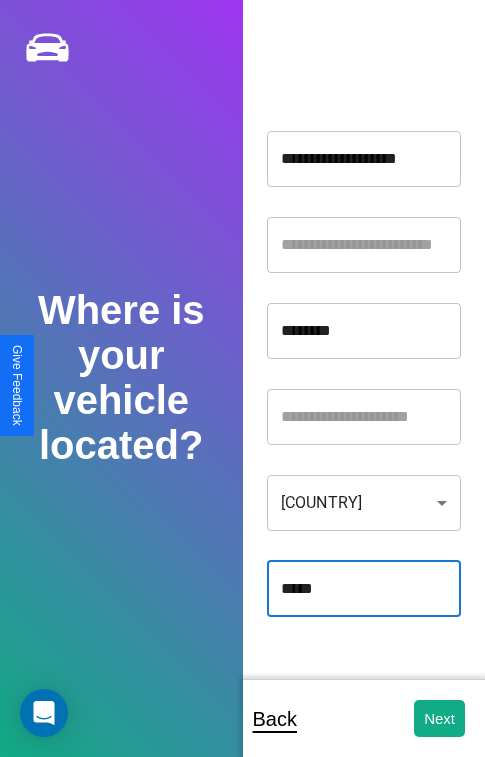 type on "*****" 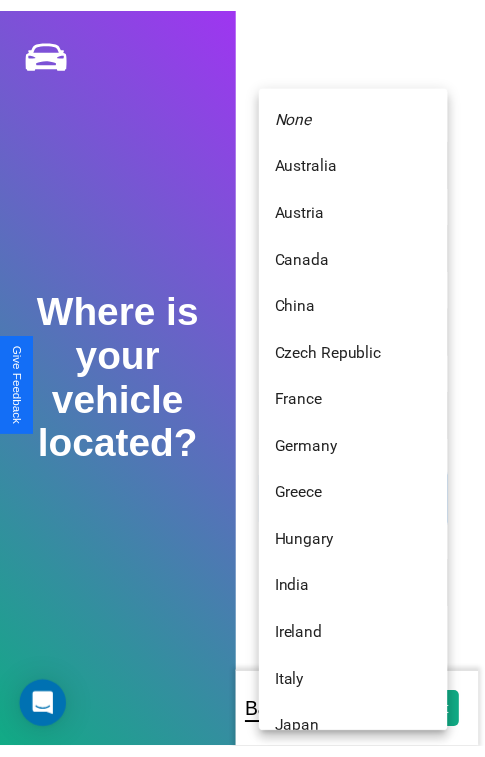 scroll, scrollTop: 459, scrollLeft: 0, axis: vertical 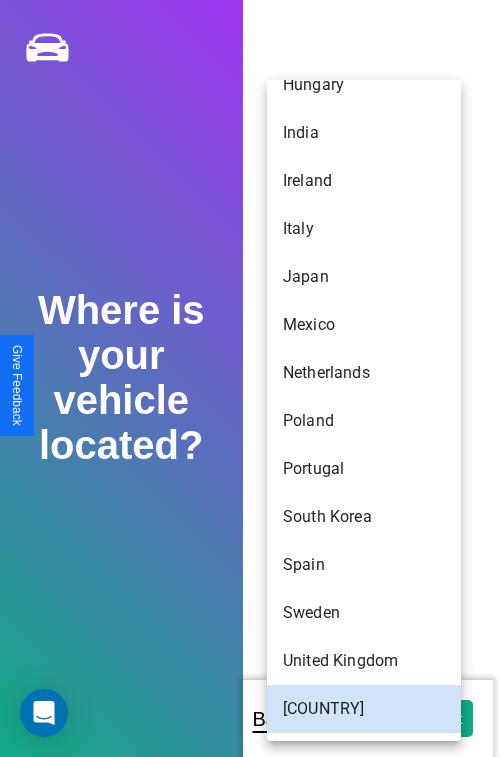 click on "Japan" at bounding box center [364, 277] 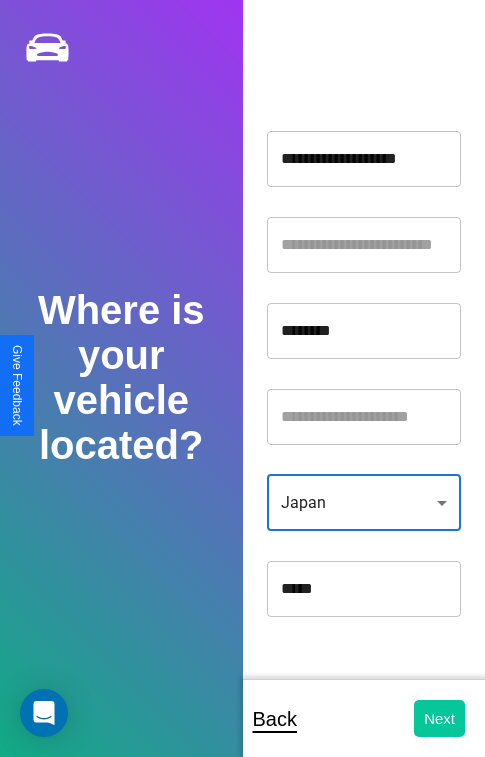 click on "Next" at bounding box center [439, 718] 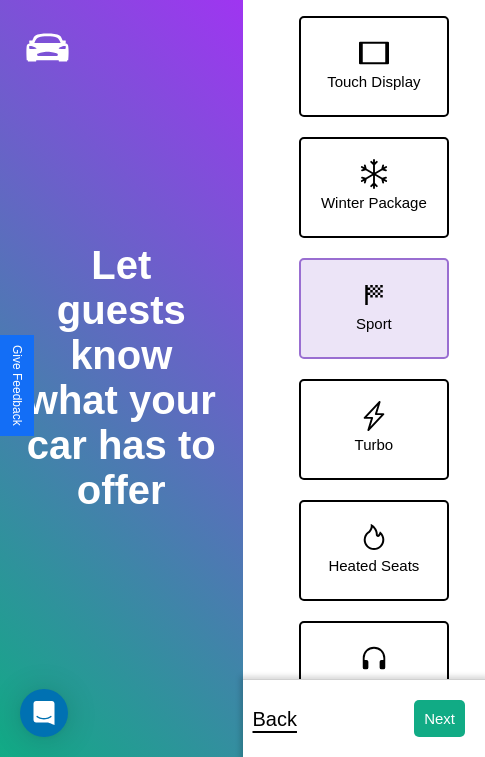 click 